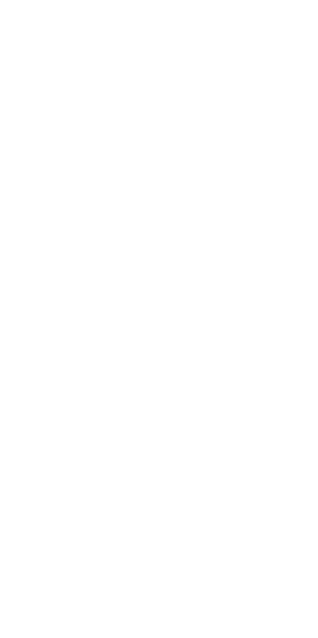 scroll, scrollTop: 0, scrollLeft: 0, axis: both 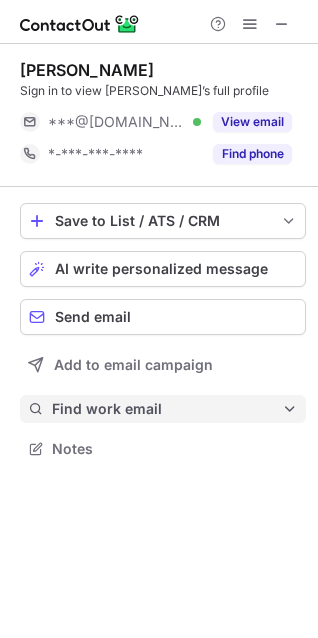 click on "Find work email" at bounding box center (167, 409) 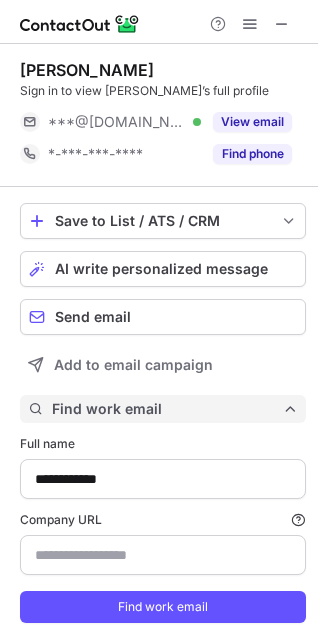 scroll, scrollTop: 9, scrollLeft: 10, axis: both 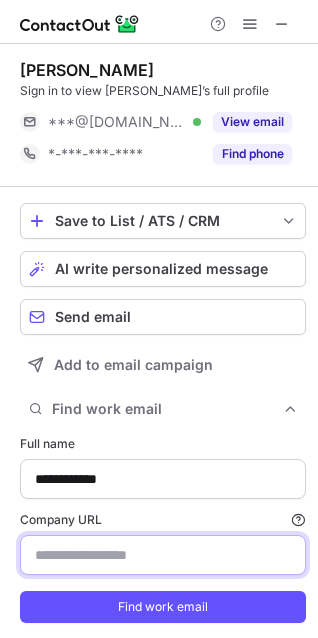 click on "Company URL Finding work email will consume 1 credit if a match is found." at bounding box center [163, 555] 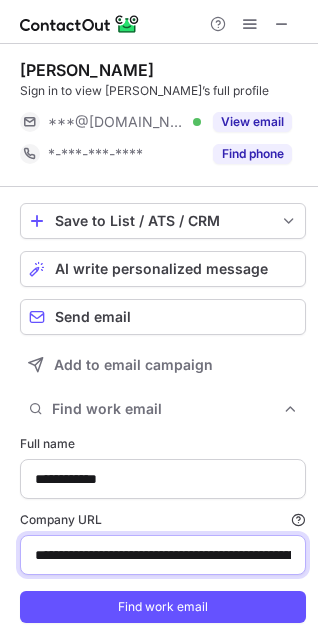 scroll, scrollTop: 0, scrollLeft: 206, axis: horizontal 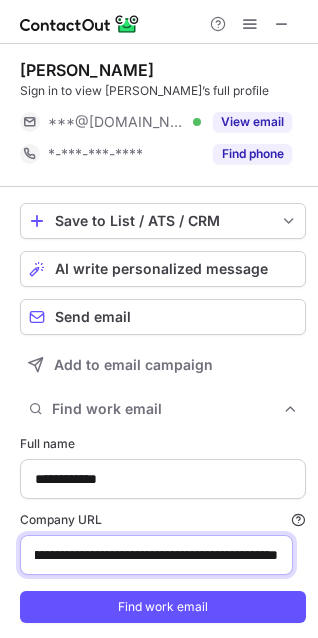 click on "**********" at bounding box center (156, 555) 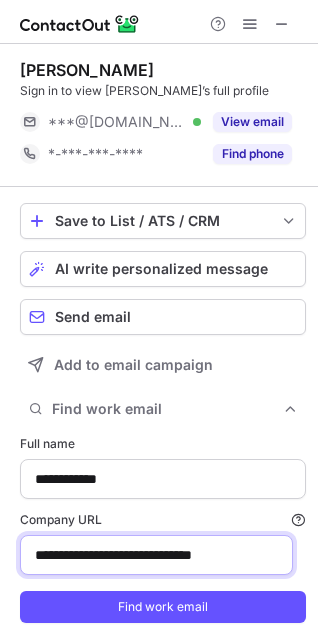 scroll, scrollTop: 0, scrollLeft: 2, axis: horizontal 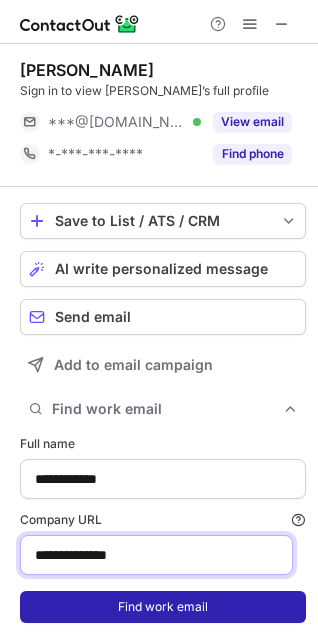 type on "**********" 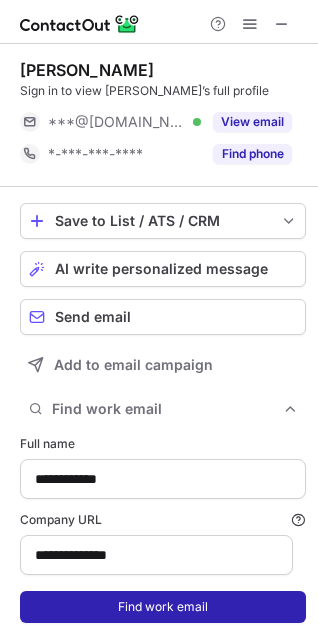 click on "Find work email" at bounding box center (163, 607) 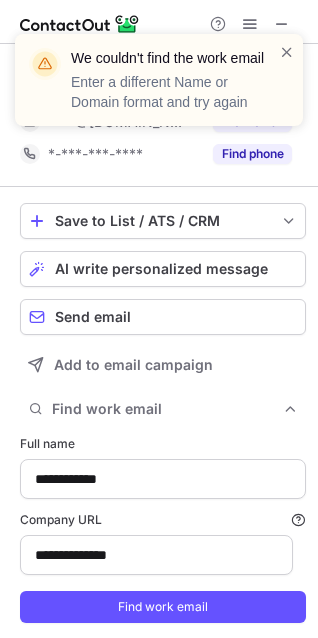 click on "We couldn't find the work email Enter a different Name or Domain format and try again" at bounding box center (159, 88) 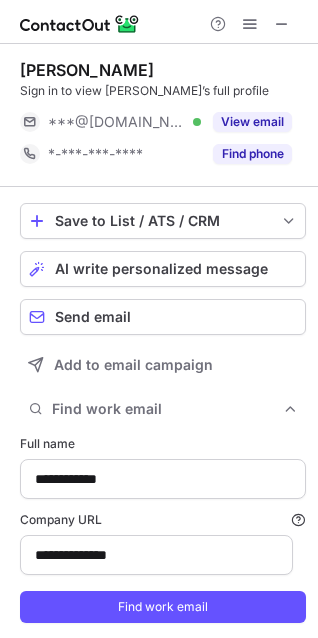 click on "We couldn't find the work email Enter a different Name or Domain format and try again" at bounding box center [159, 34] 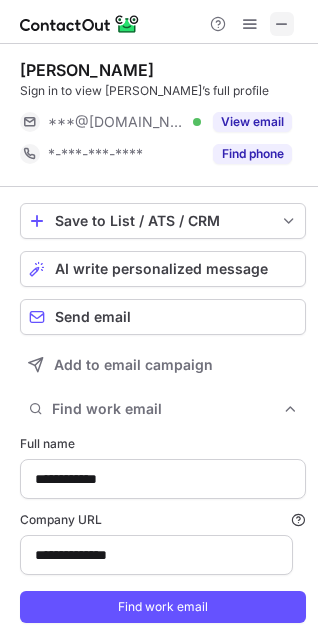click at bounding box center (282, 24) 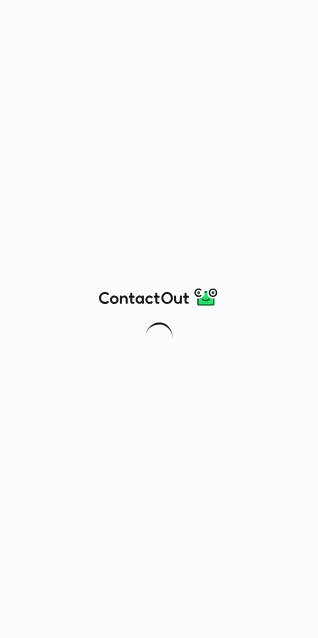 scroll, scrollTop: 0, scrollLeft: 0, axis: both 